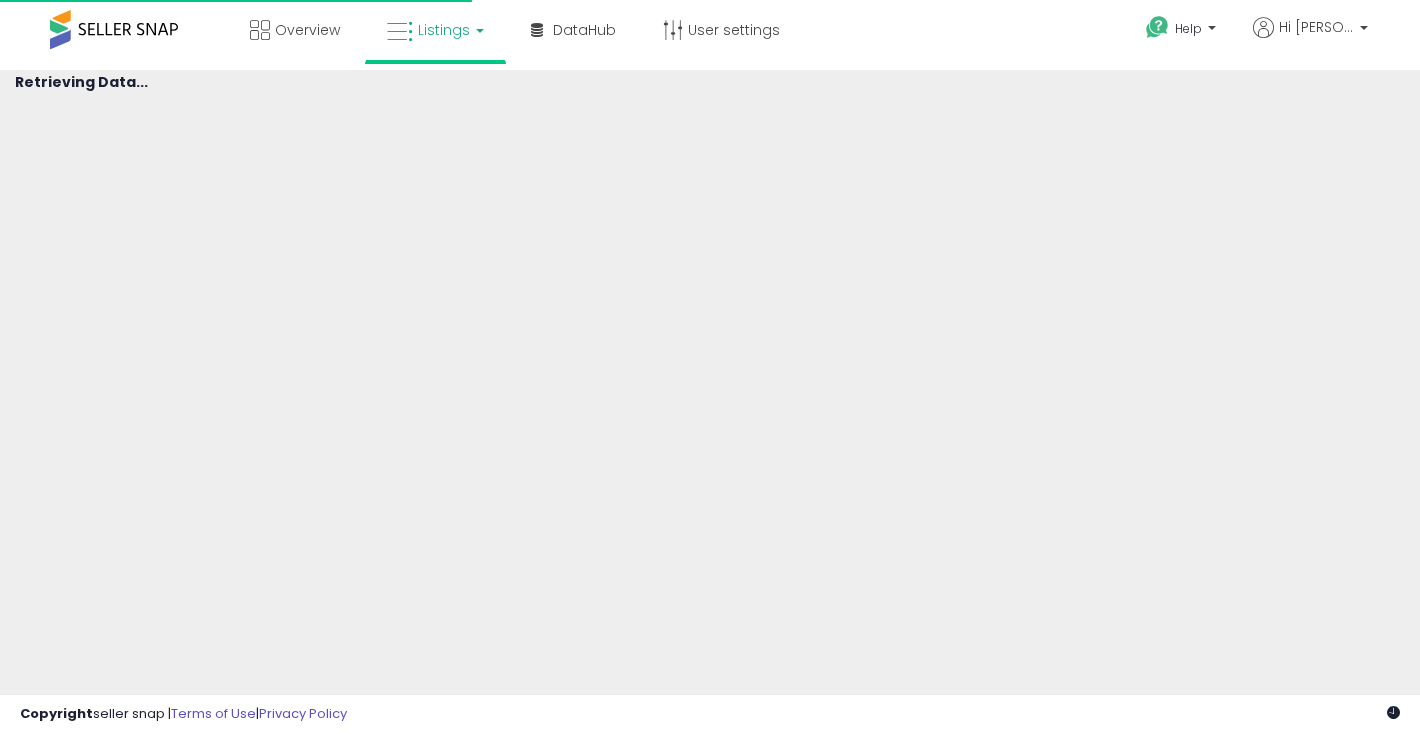 scroll, scrollTop: 0, scrollLeft: 0, axis: both 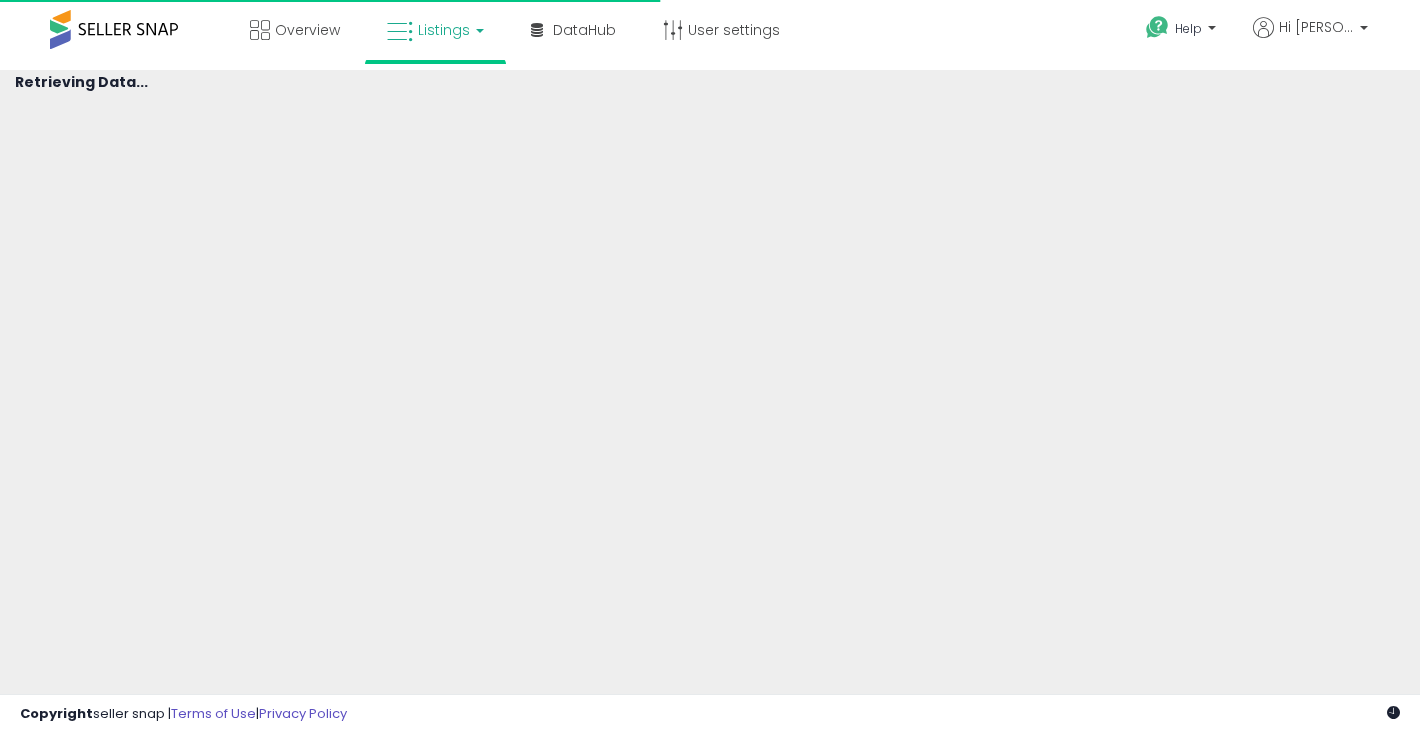 click on "Listings" at bounding box center [444, 30] 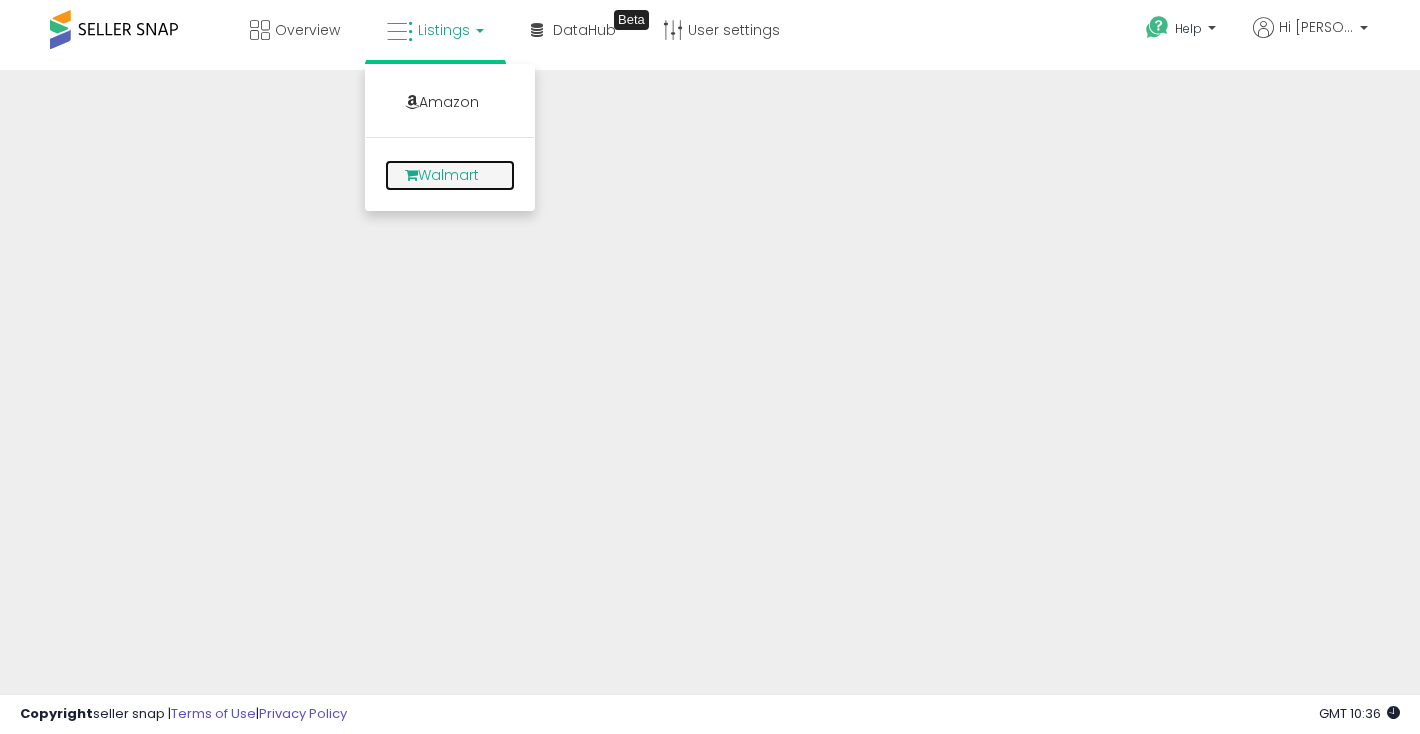 click on "Walmart" at bounding box center (450, 175) 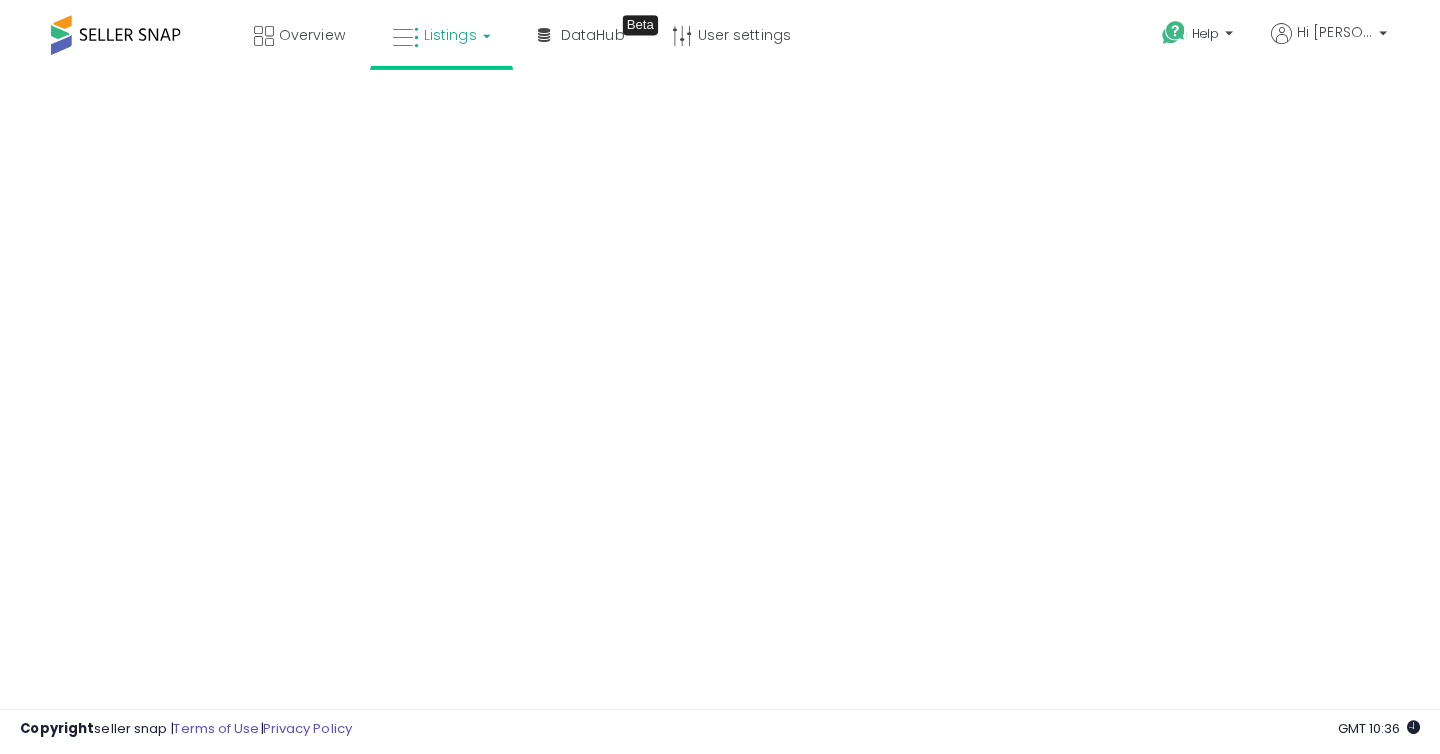 scroll, scrollTop: 0, scrollLeft: 0, axis: both 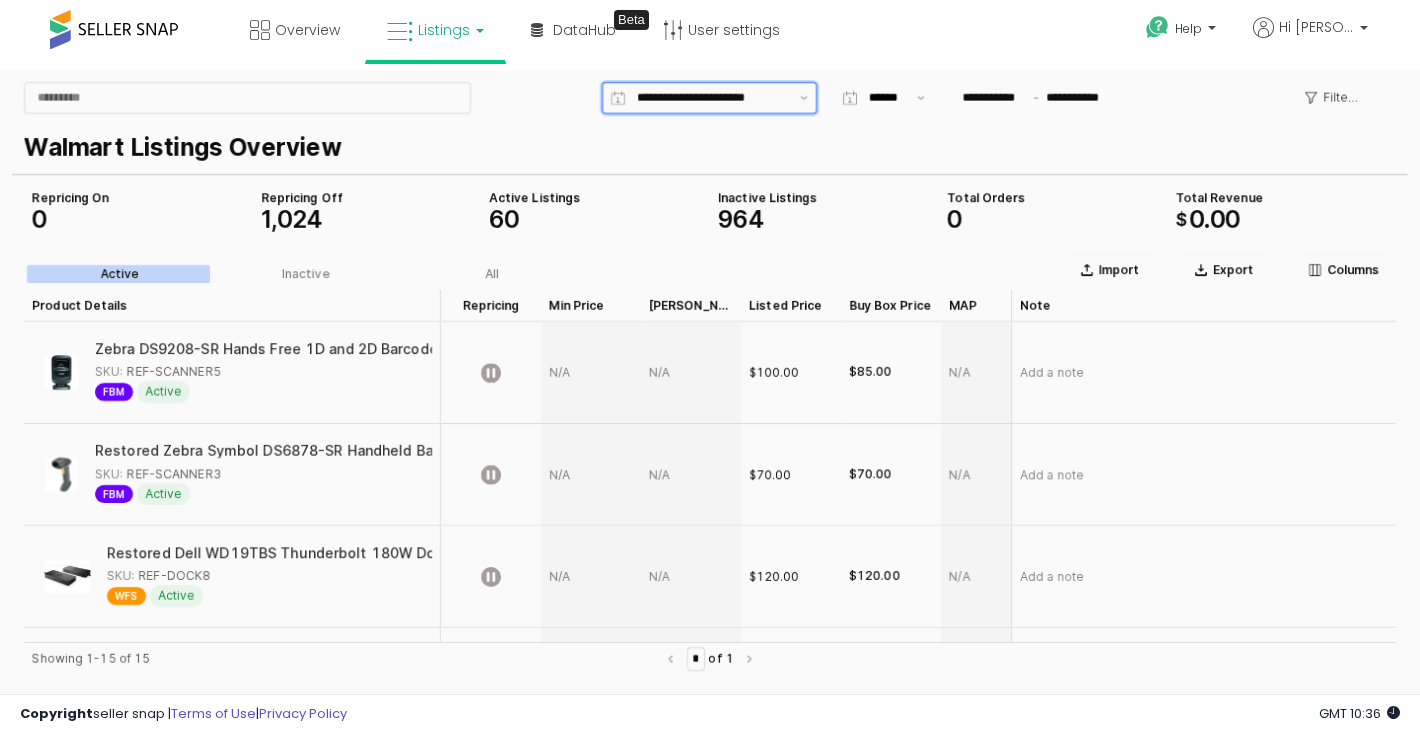 click on "**********" at bounding box center [712, 98] 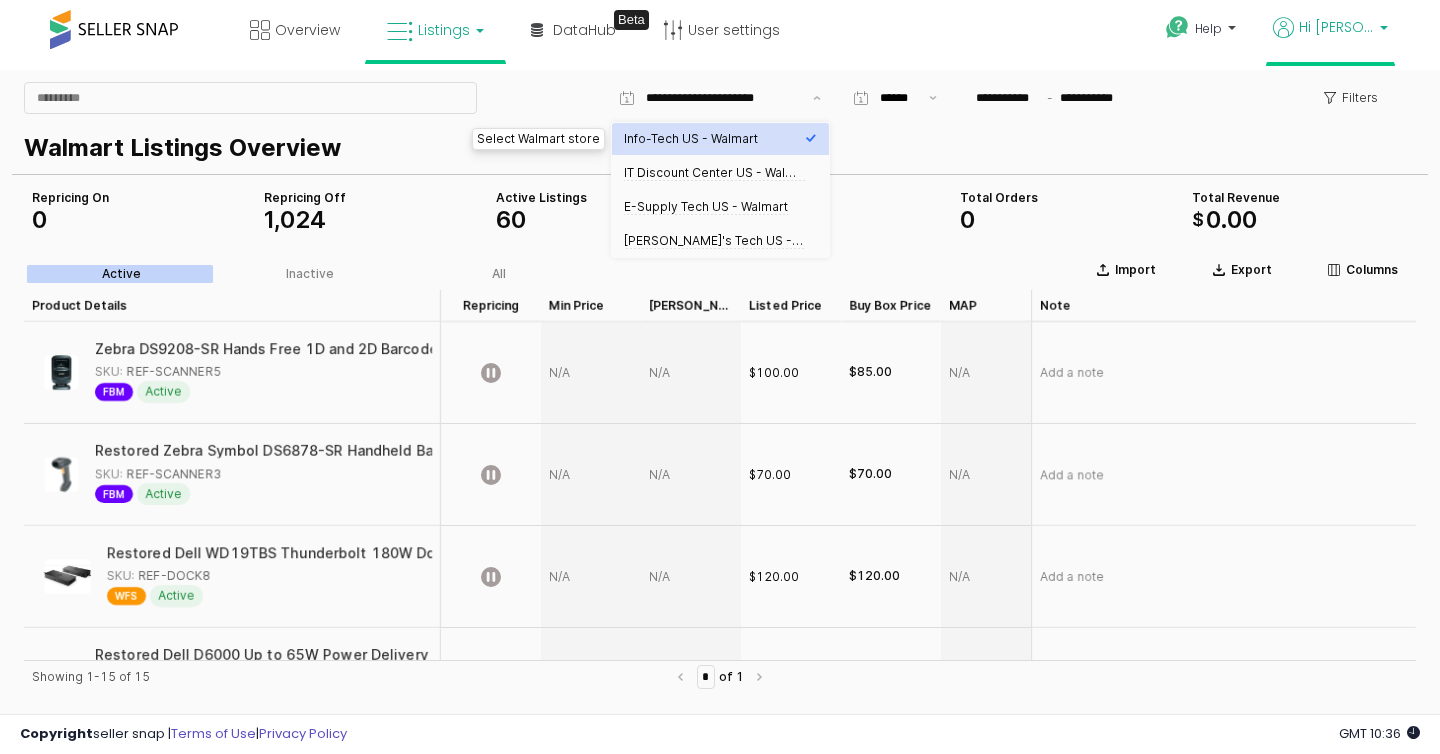 click on "Hi [PERSON_NAME]" at bounding box center [1336, 27] 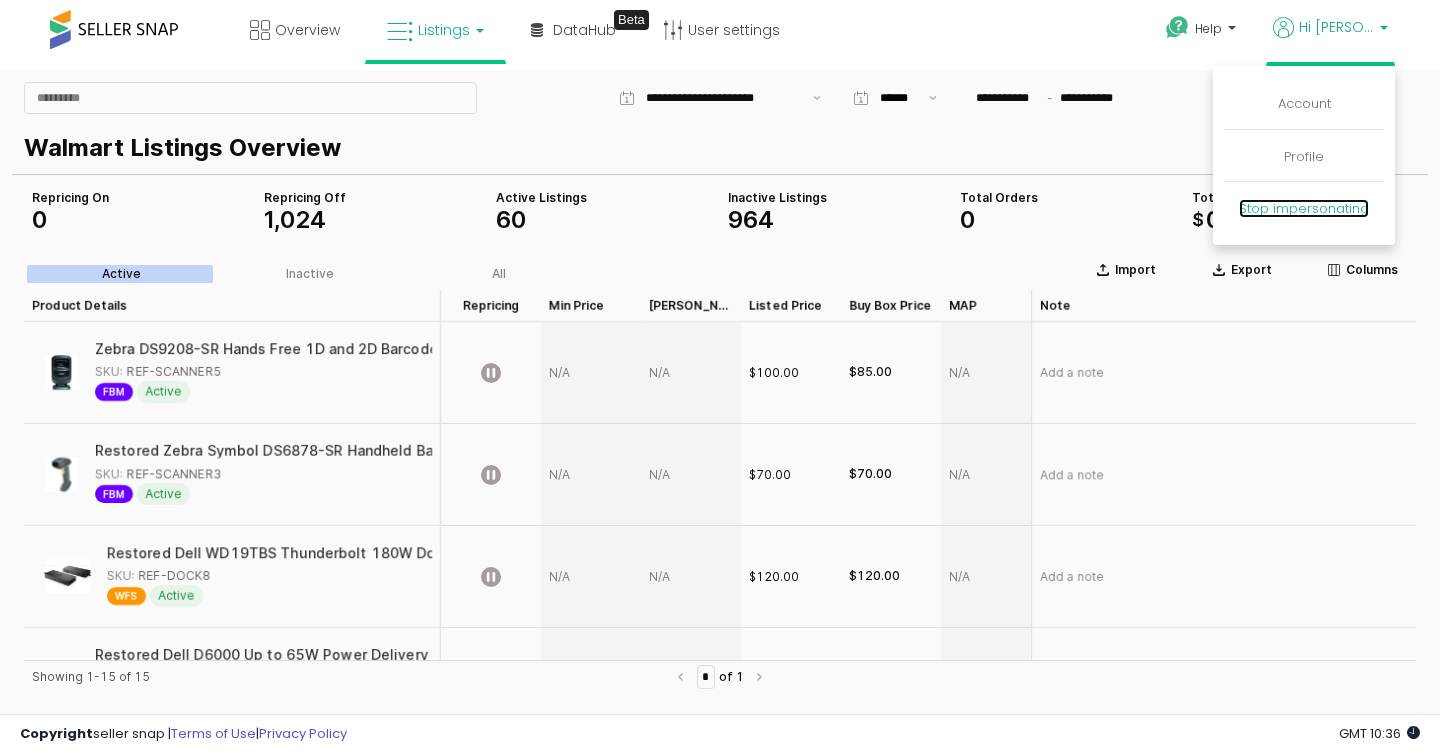 click on "Stop impersonating" at bounding box center [1304, 208] 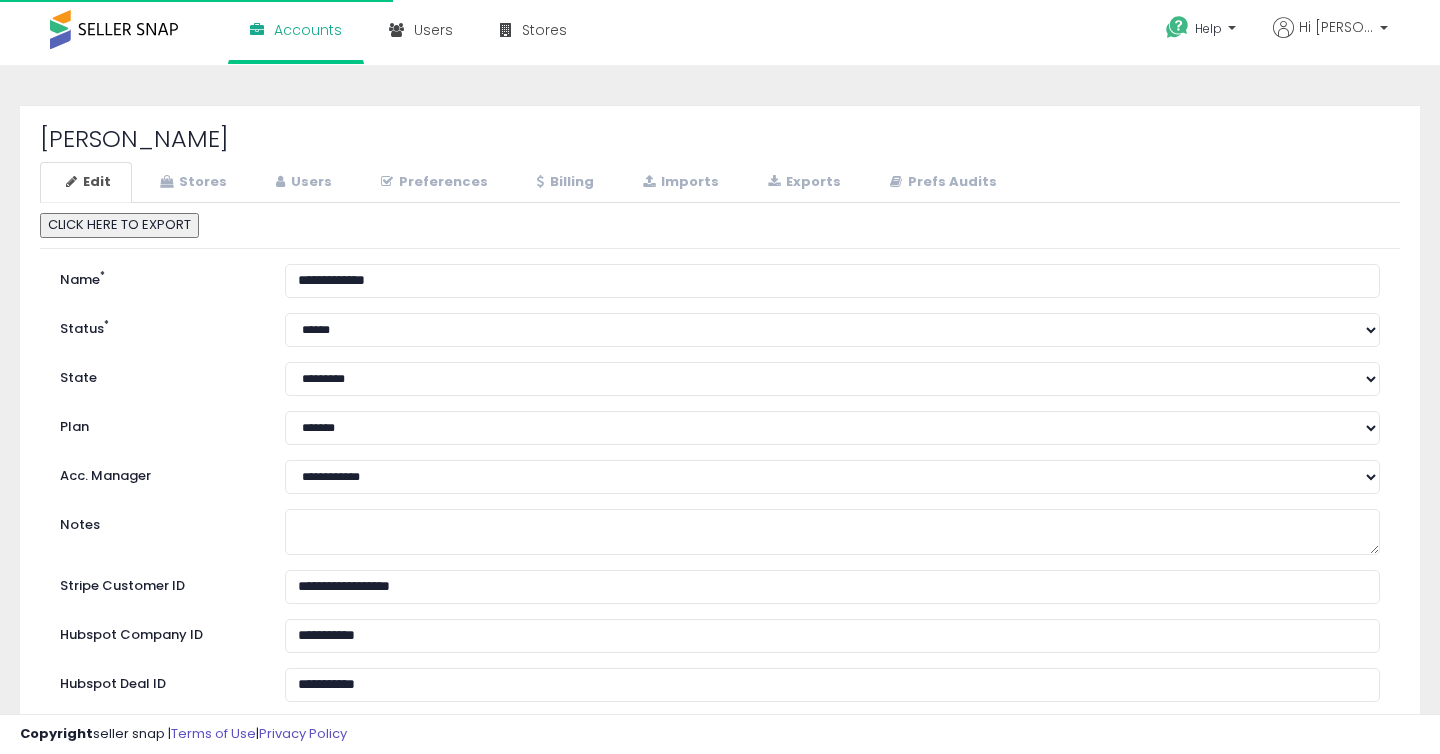 select on "**" 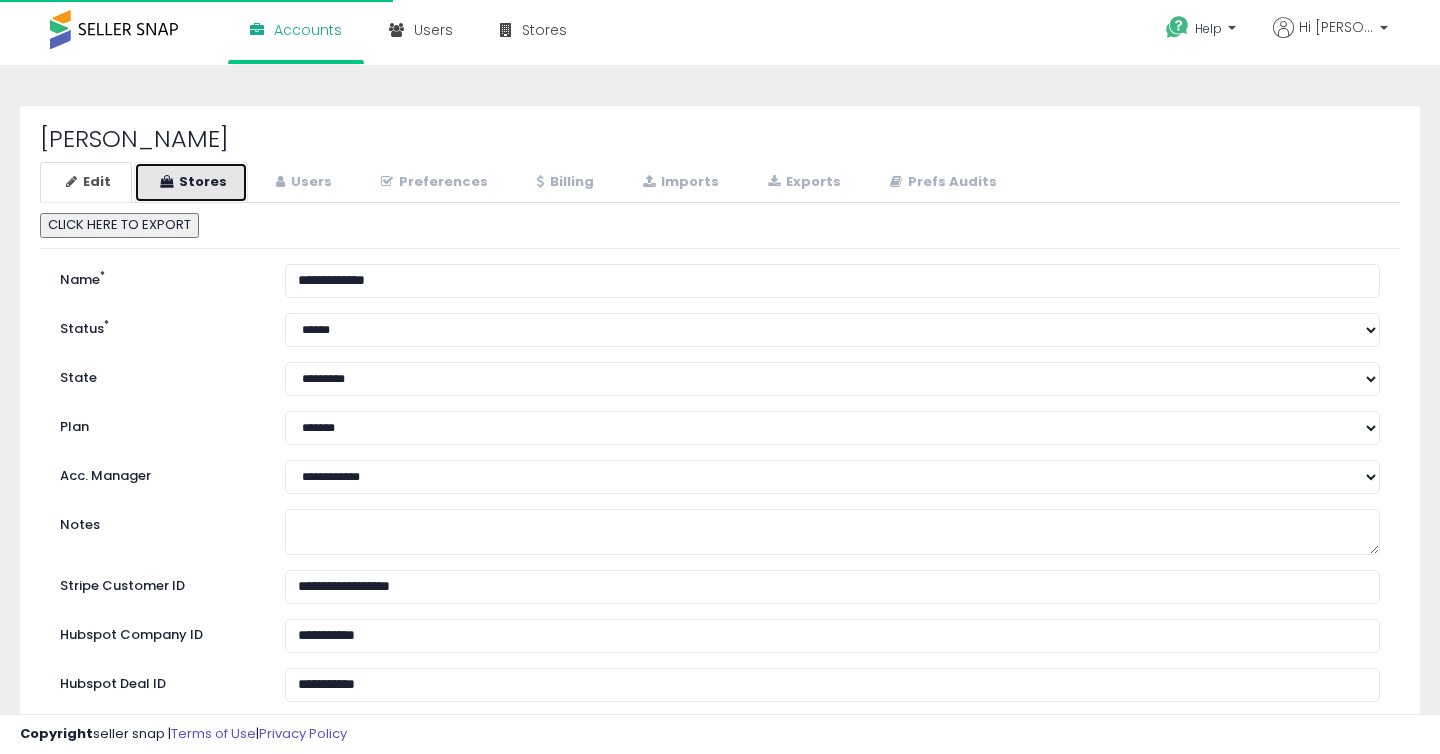 click on "Stores" at bounding box center [191, 182] 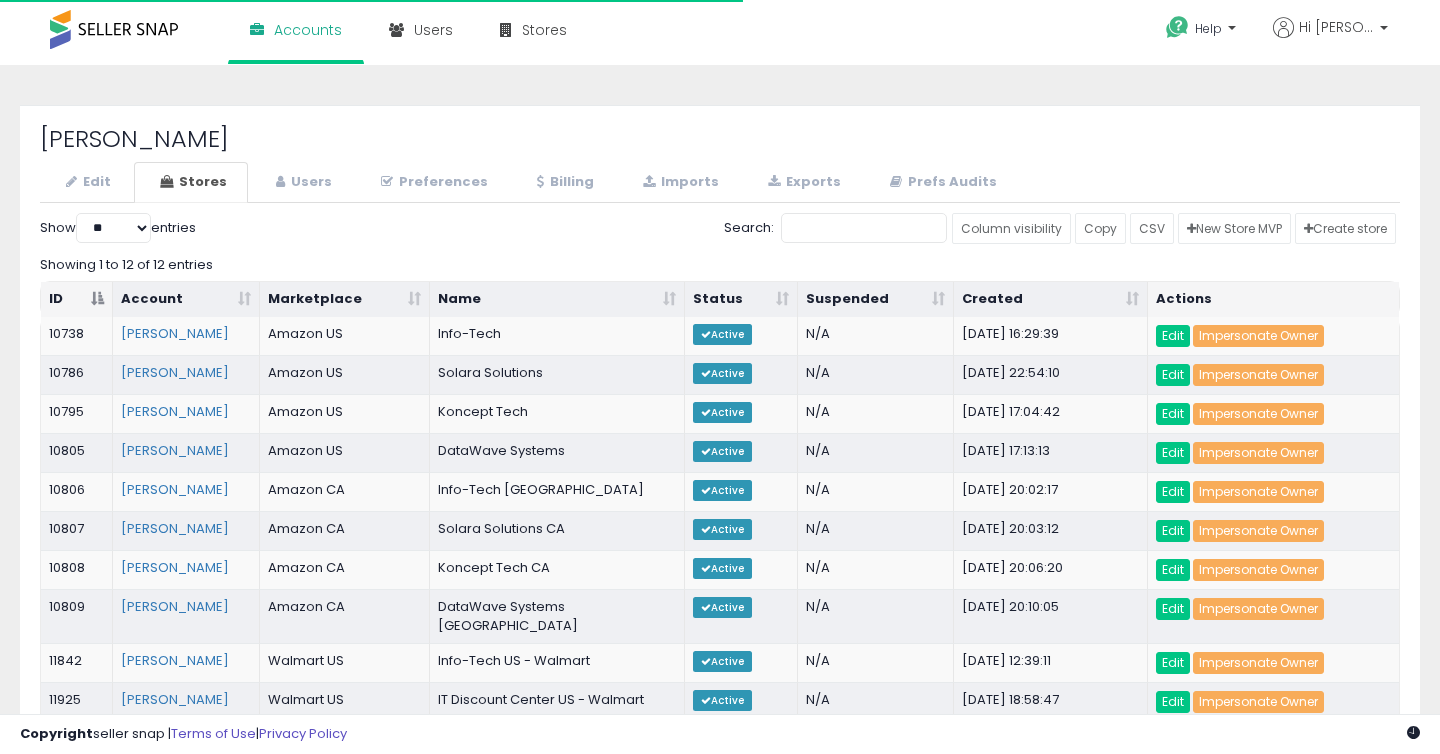 click on "Stores" at bounding box center (191, 182) 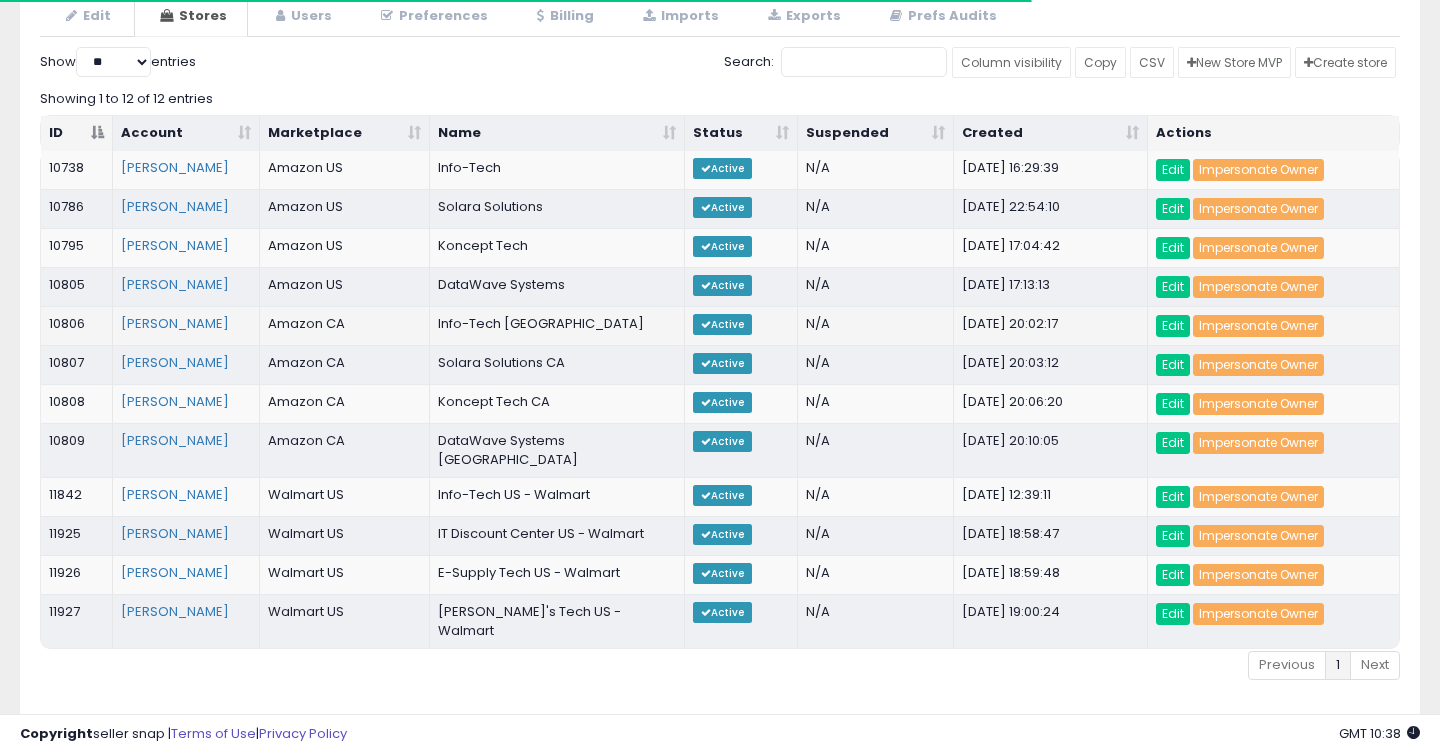 scroll, scrollTop: 244, scrollLeft: 0, axis: vertical 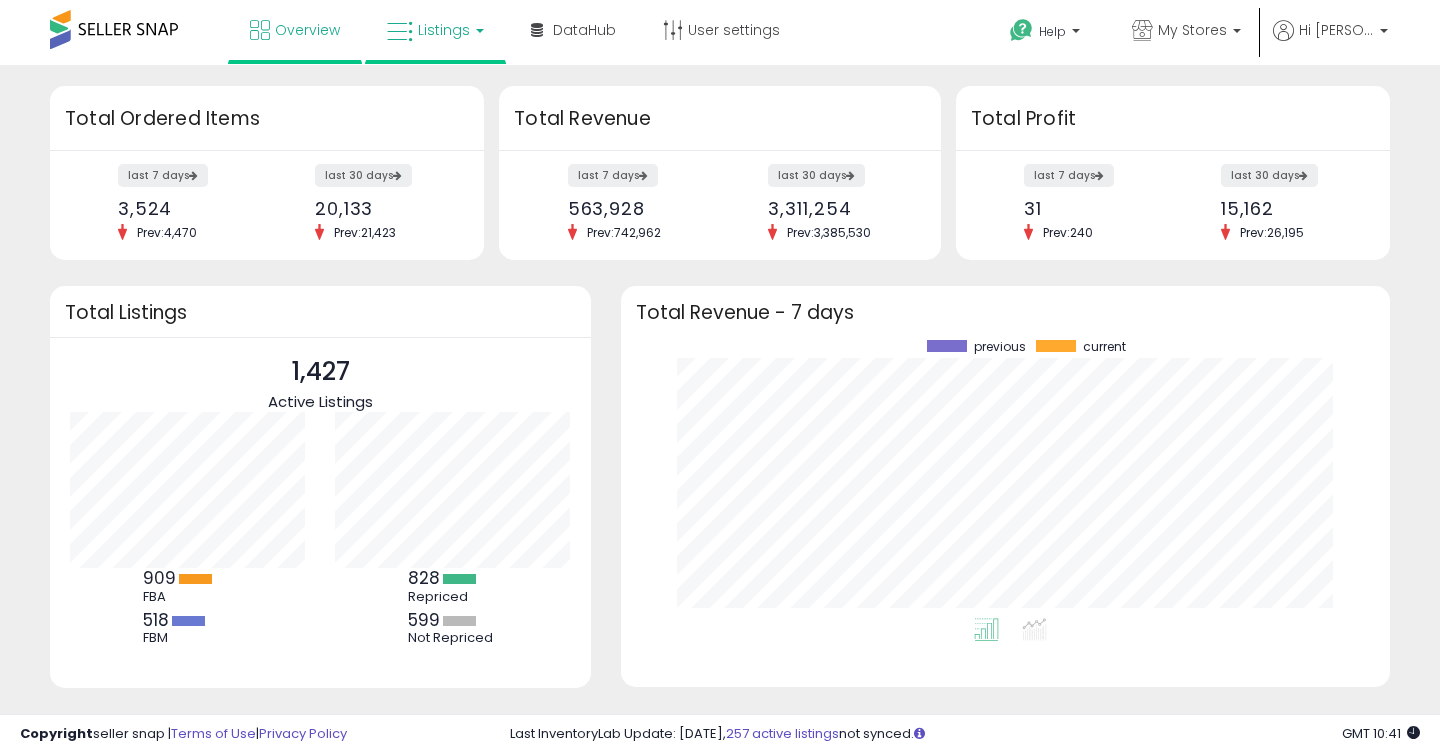 click on "Listings" at bounding box center (435, 30) 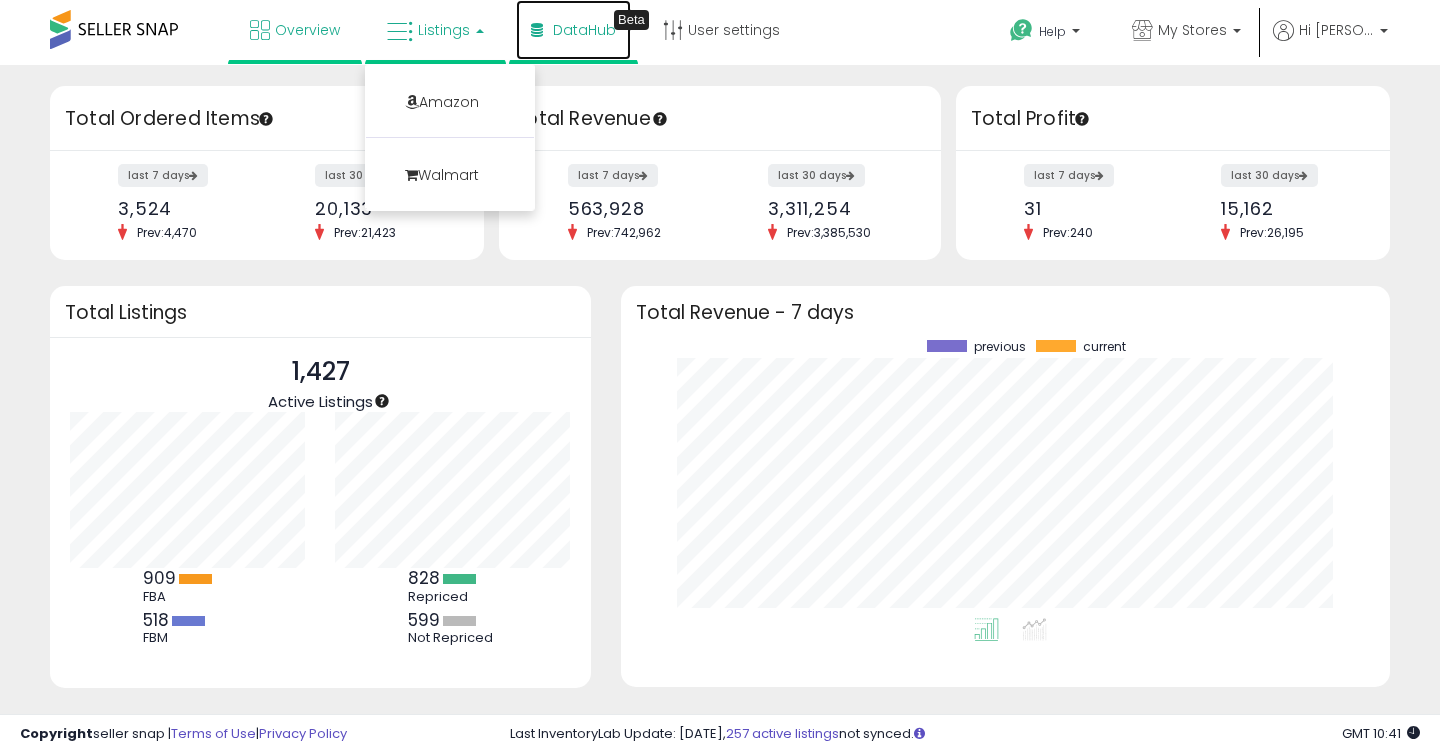 click at bounding box center [537, 30] 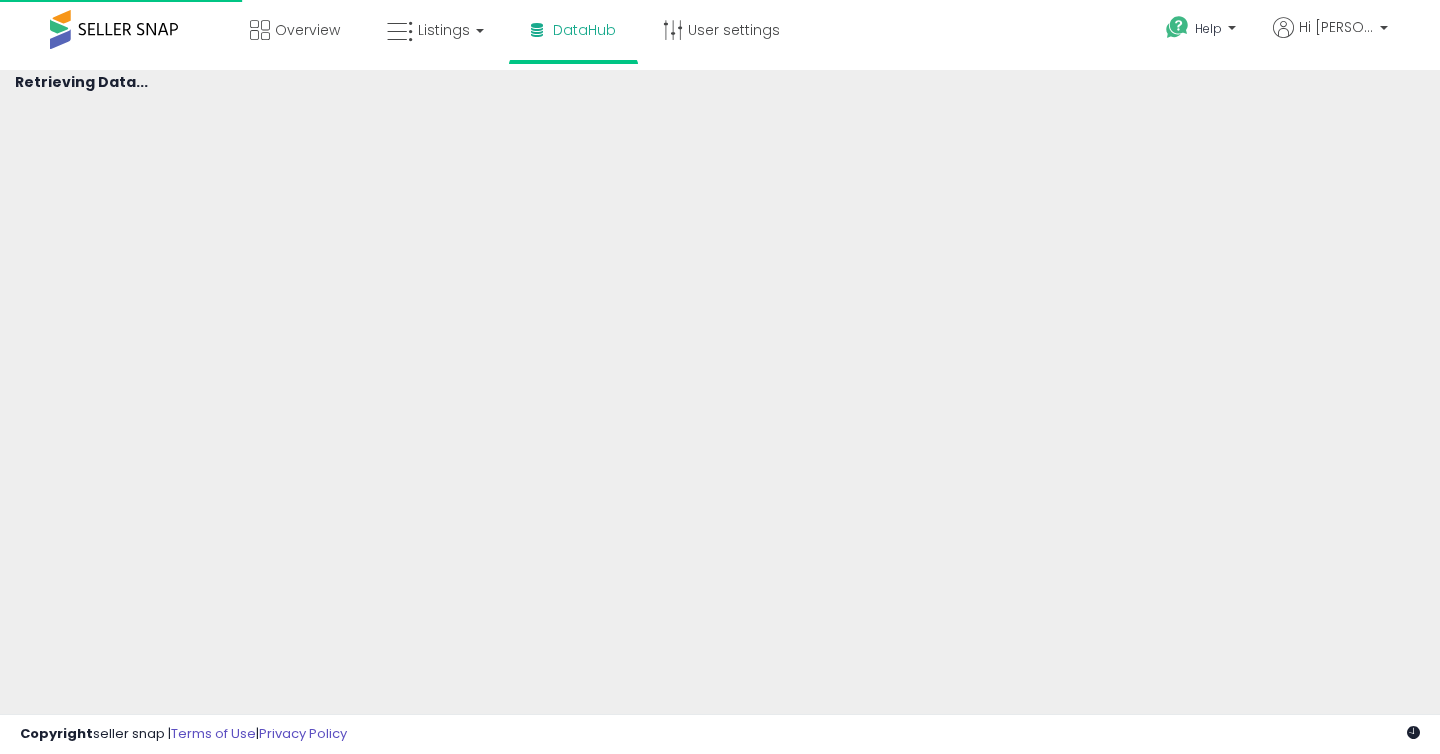 click on "Listings" at bounding box center (435, 30) 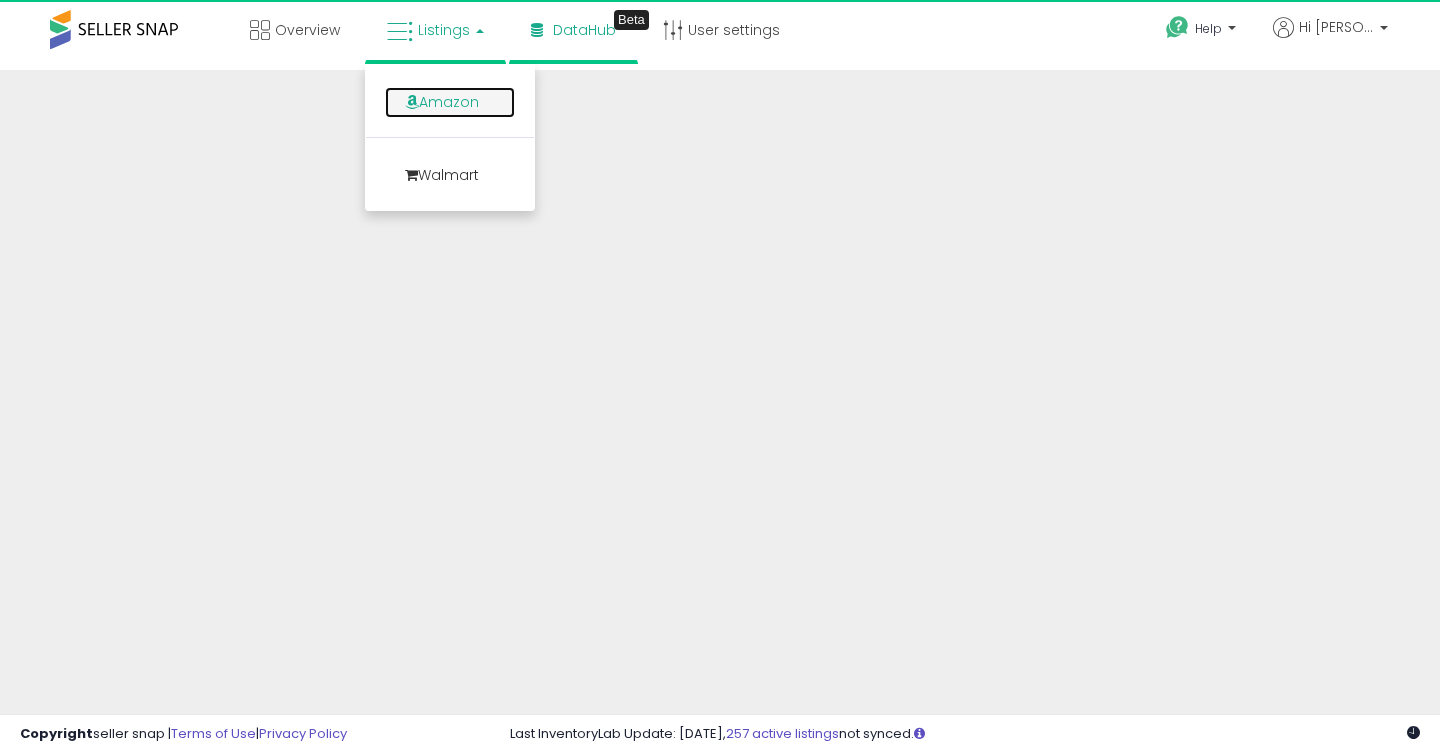 click on "Amazon" at bounding box center (450, 102) 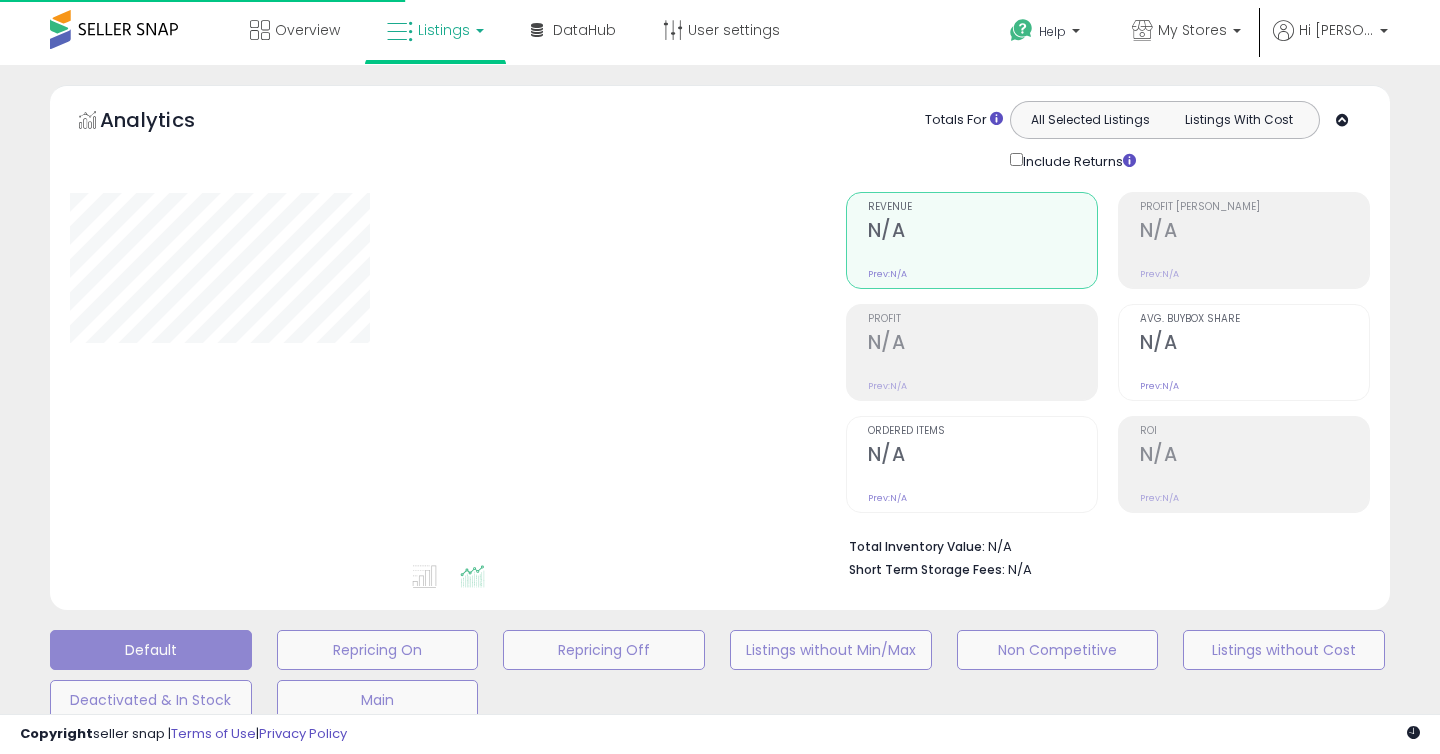 scroll, scrollTop: 0, scrollLeft: 0, axis: both 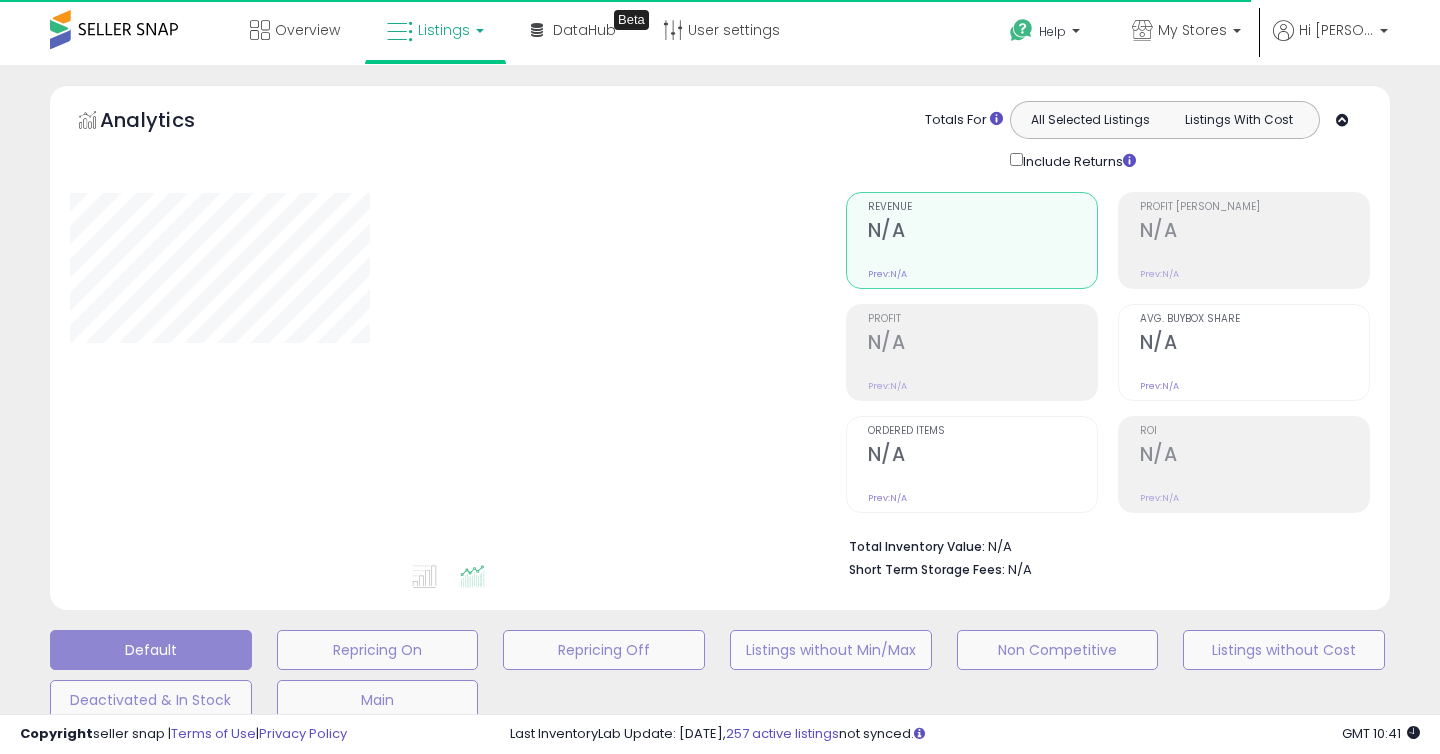 select on "*" 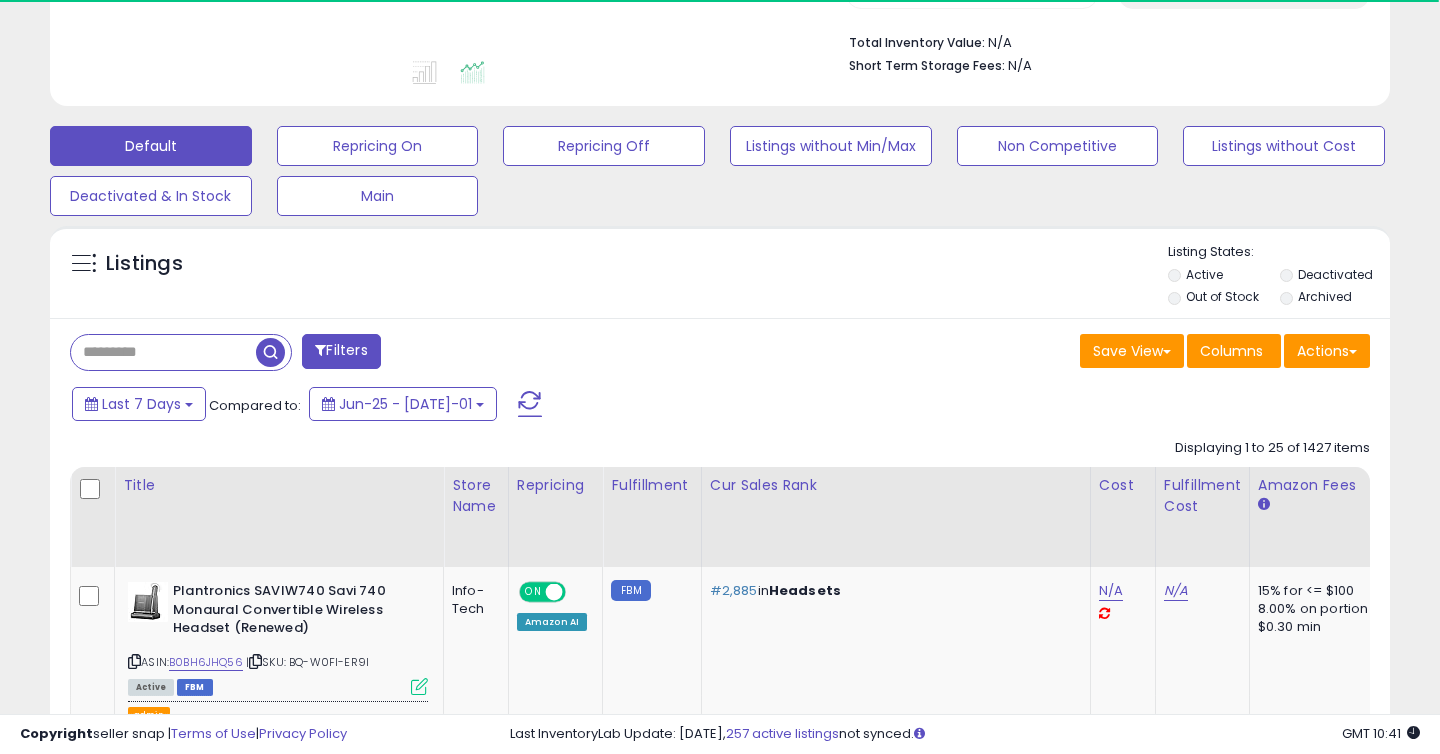 scroll, scrollTop: 520, scrollLeft: 0, axis: vertical 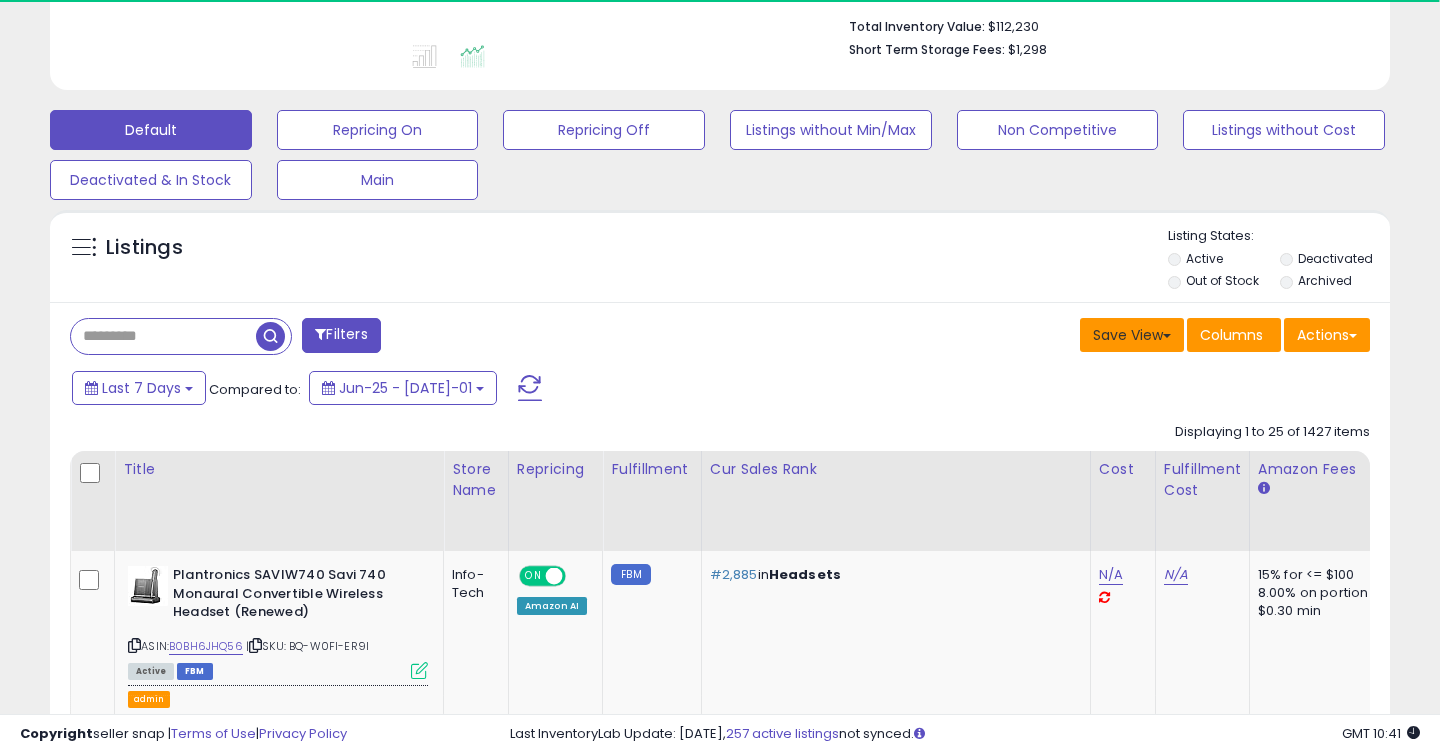 click on "Save View" at bounding box center (1132, 335) 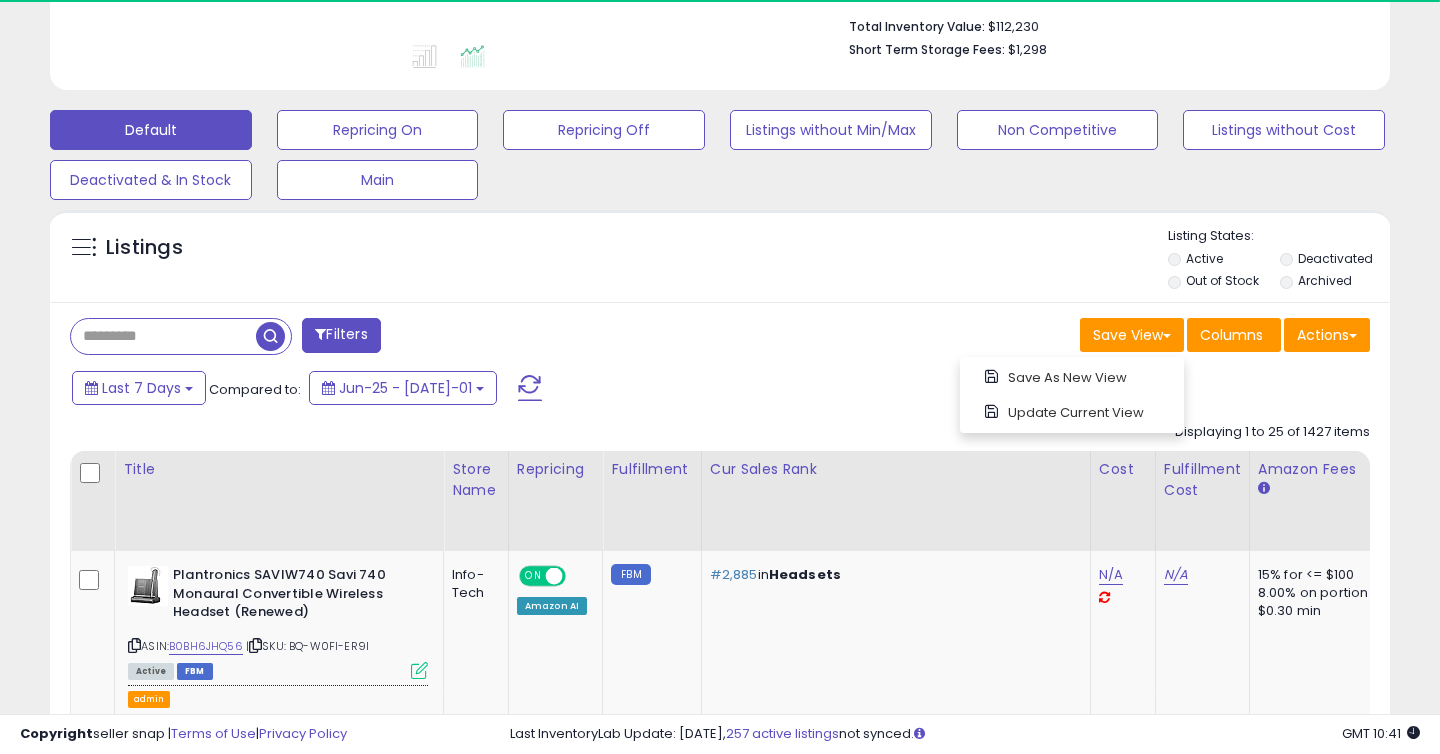 click on "Filters
Save View
Save As New View
Update Current View
Columns" at bounding box center [720, 3005] 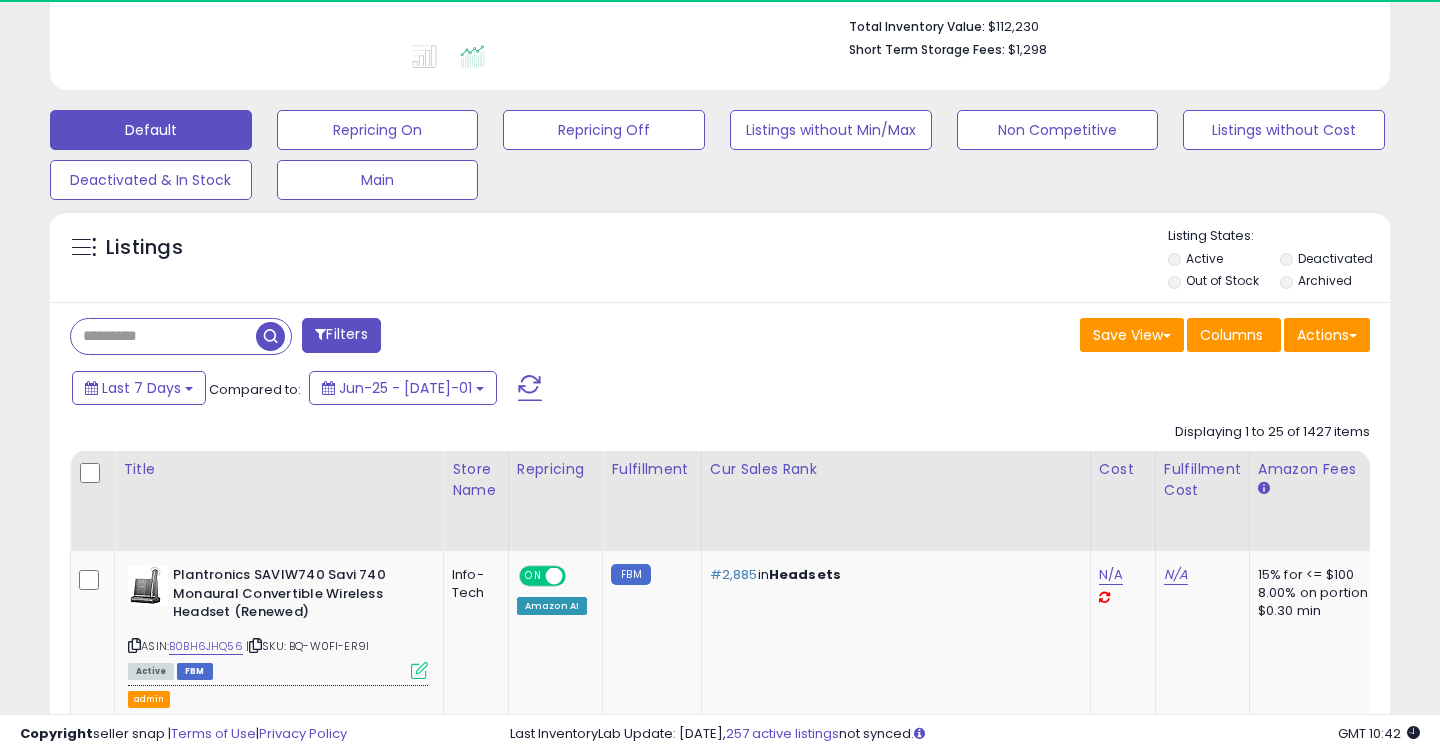click on "Filters" at bounding box center (341, 335) 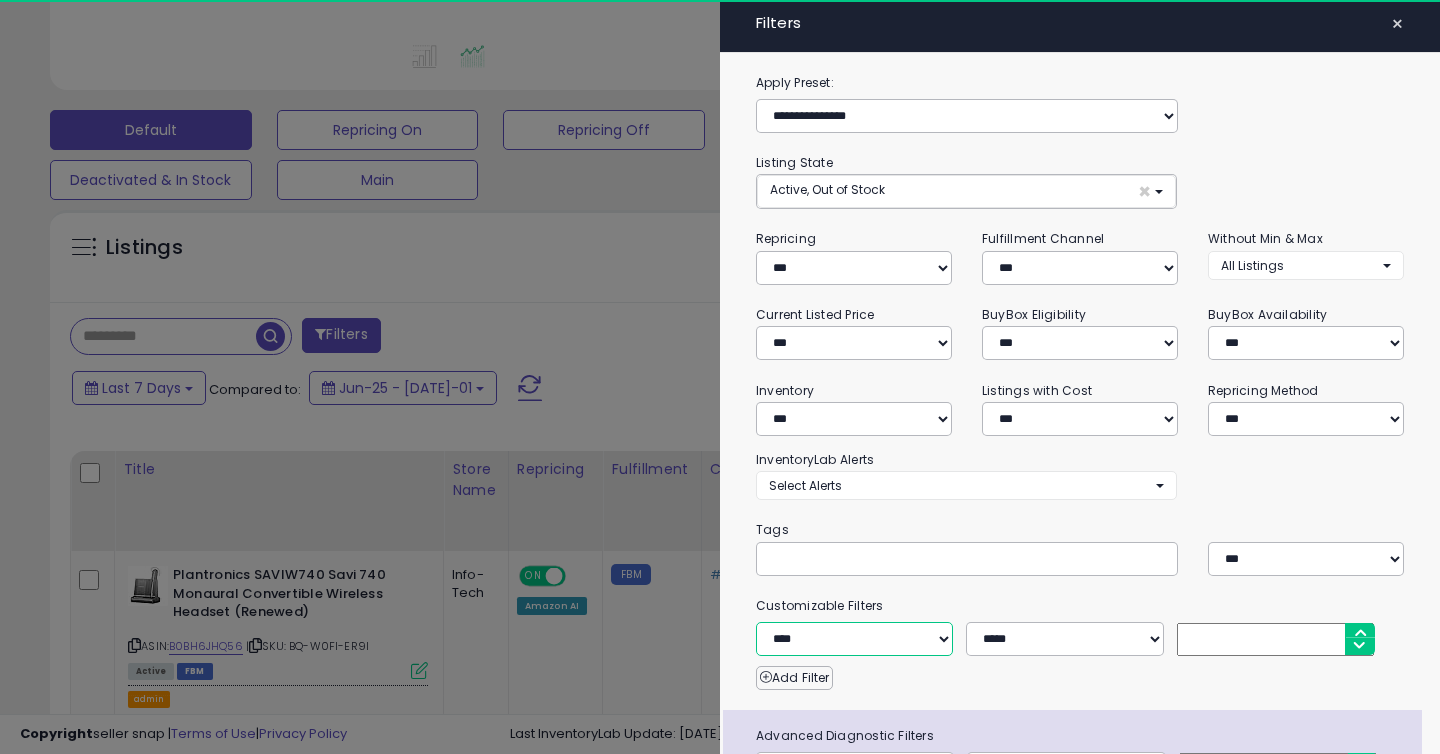 click on "**********" at bounding box center [854, 639] 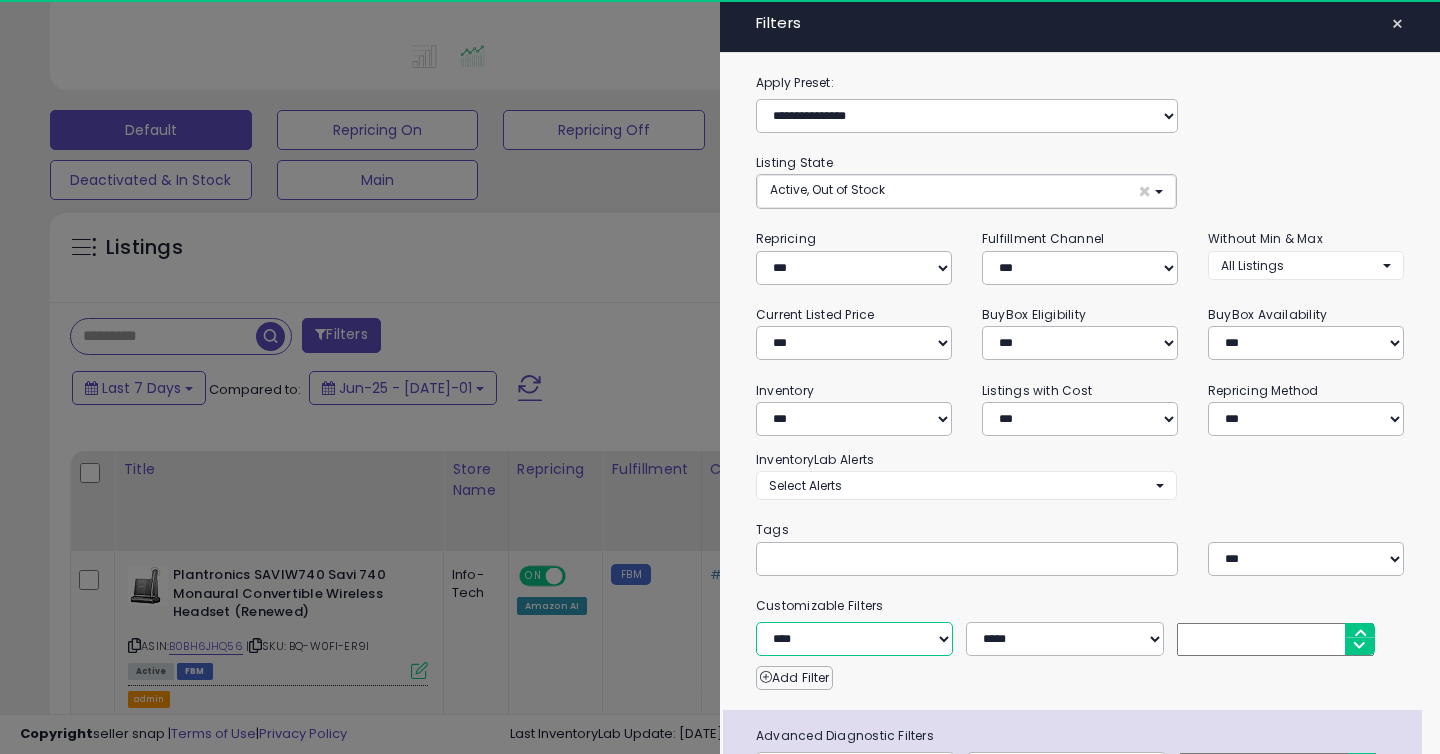 select on "**********" 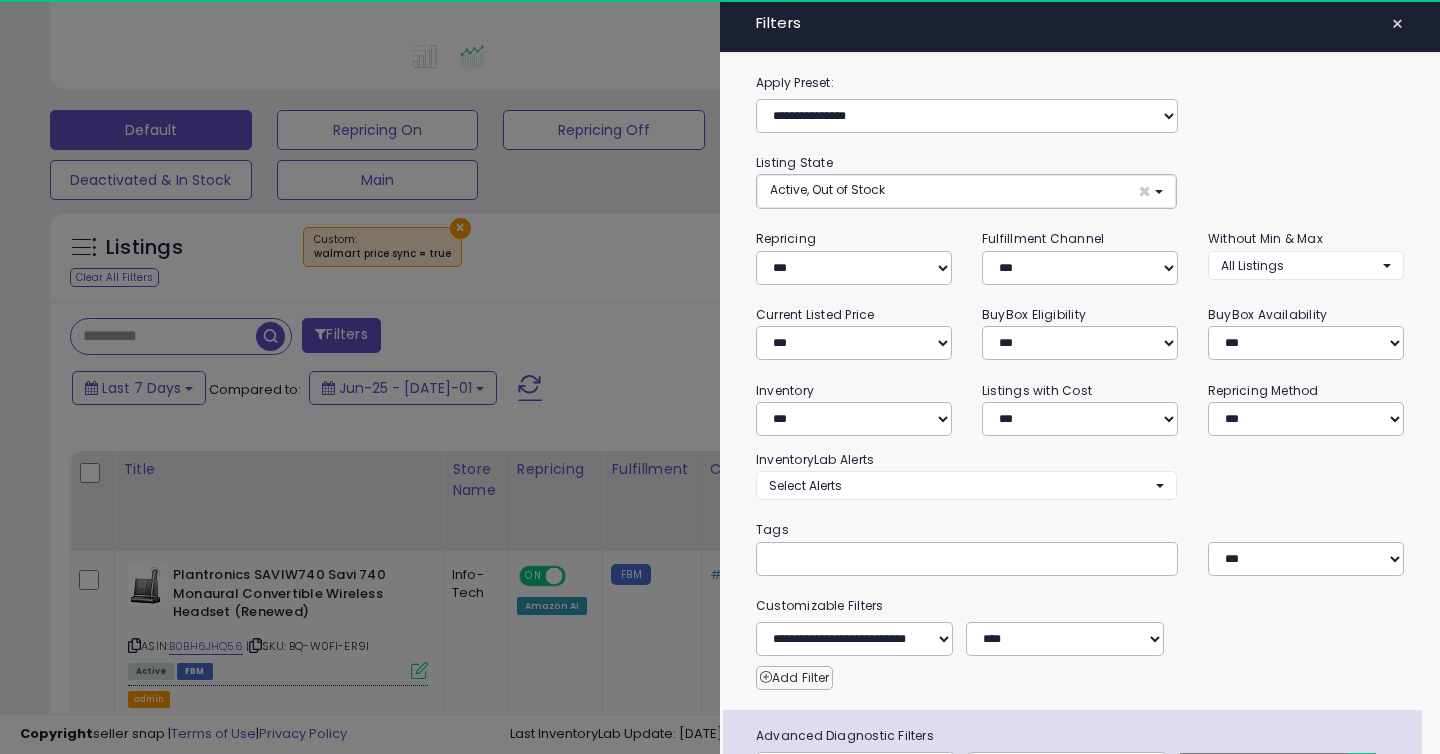 click on "Add Filter" at bounding box center [794, 678] 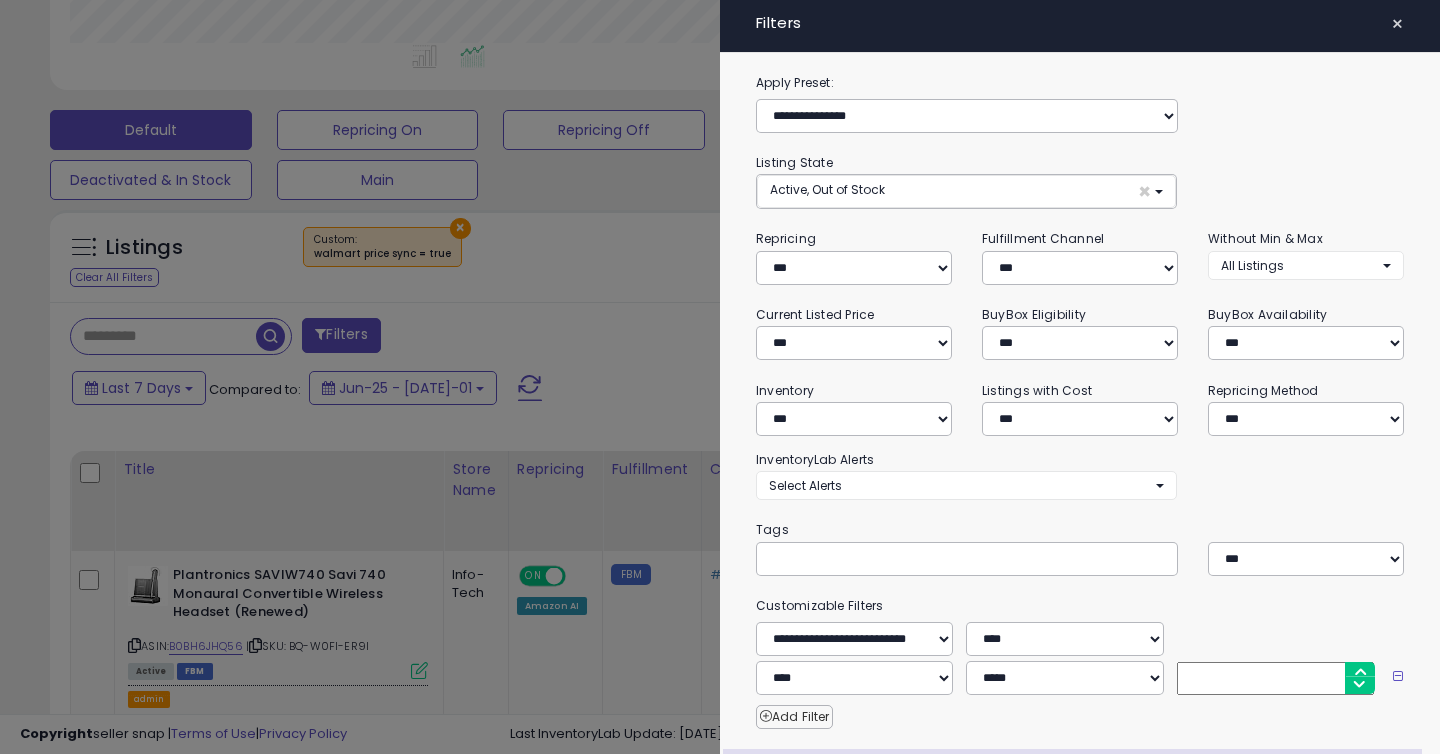 scroll, scrollTop: 999590, scrollLeft: 999224, axis: both 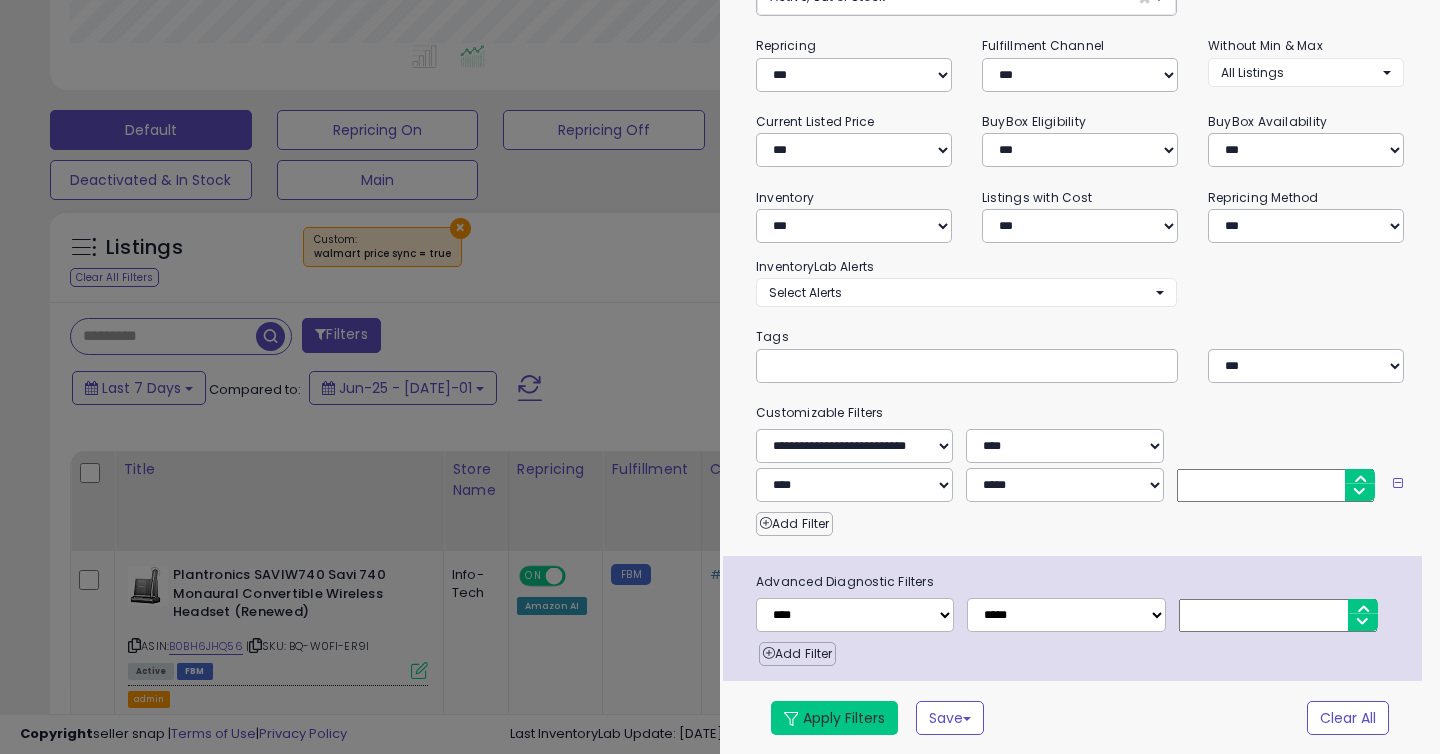 click on "Apply Filters" at bounding box center (834, 718) 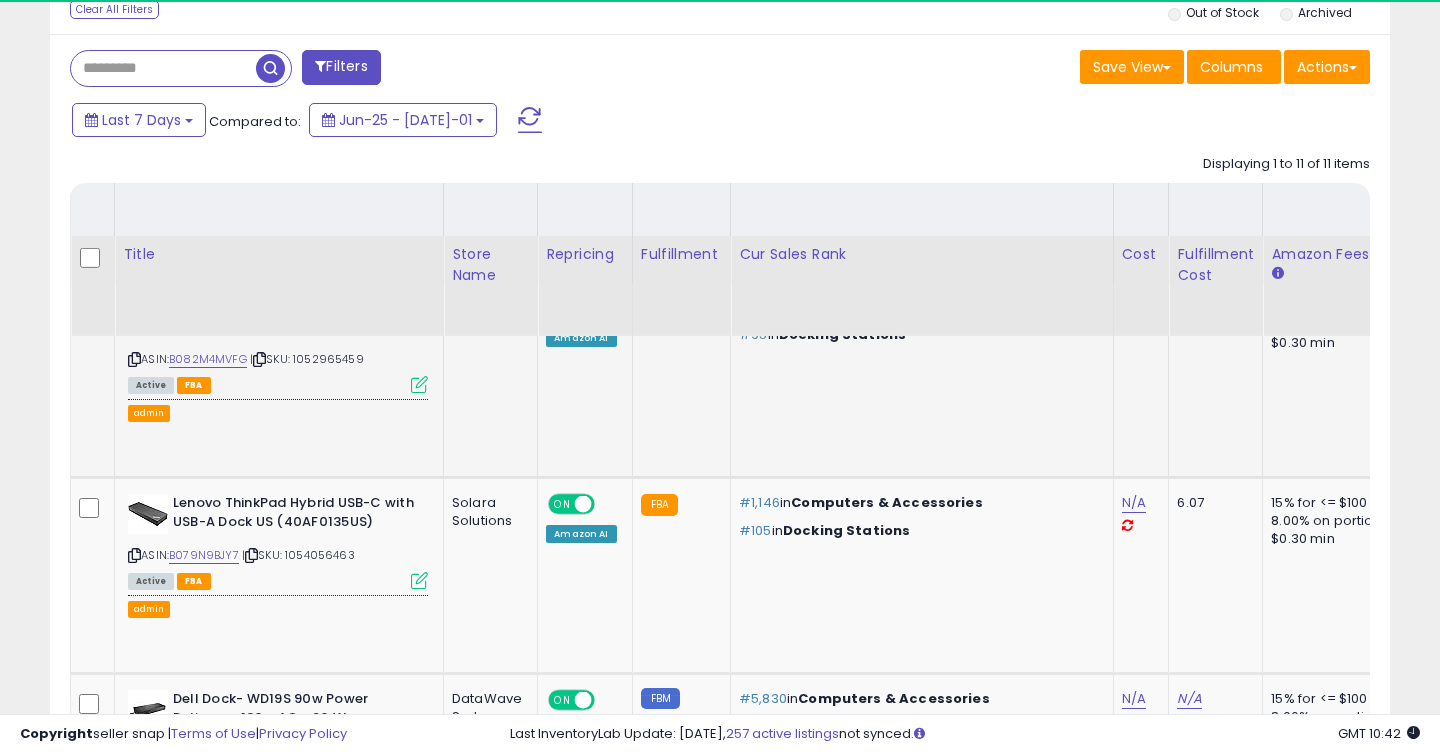 scroll, scrollTop: 1616, scrollLeft: 0, axis: vertical 